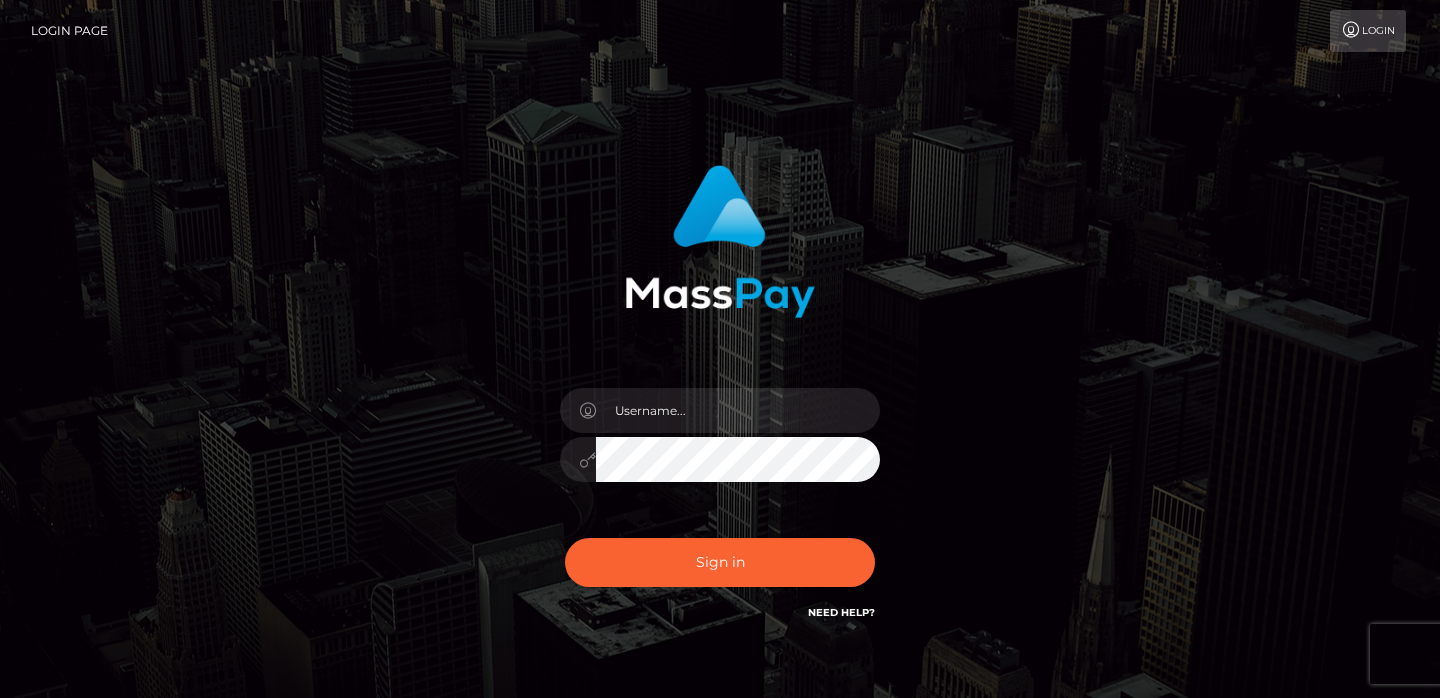 scroll, scrollTop: 0, scrollLeft: 0, axis: both 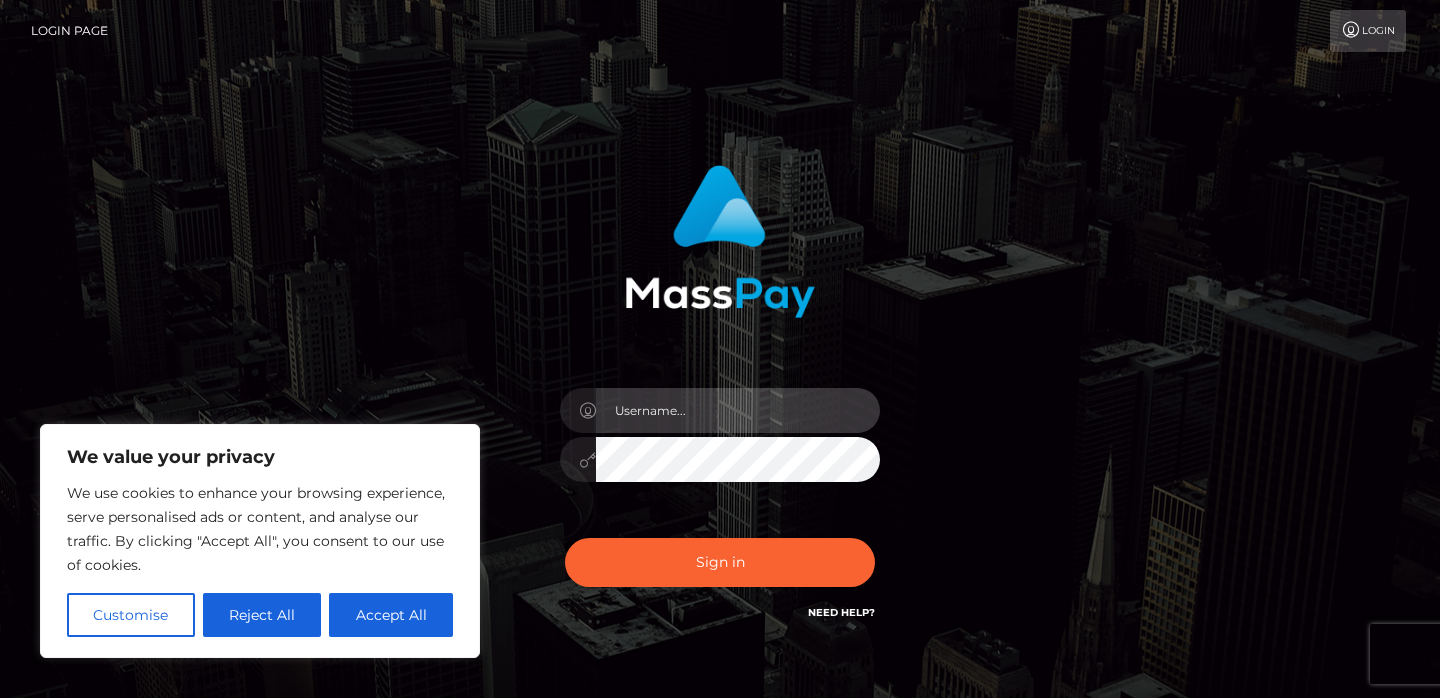 click at bounding box center (738, 410) 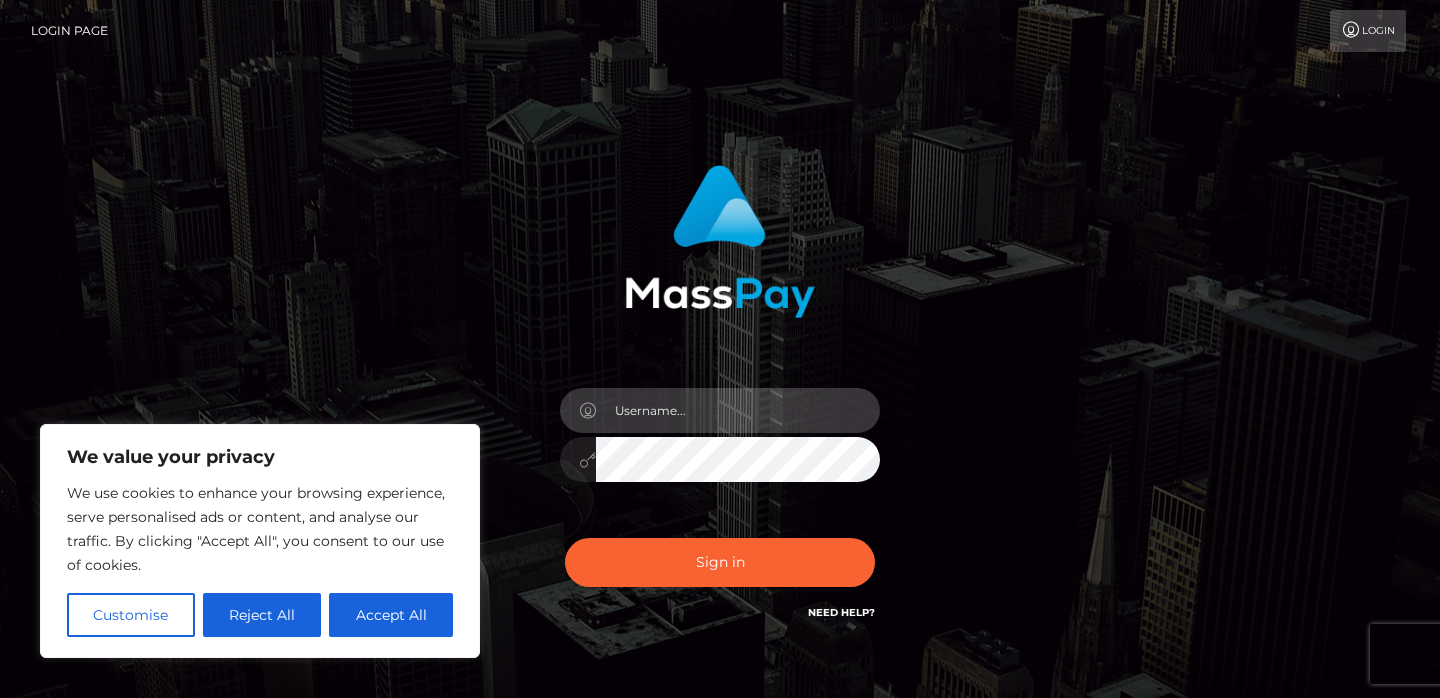 type on "mail@example.com" 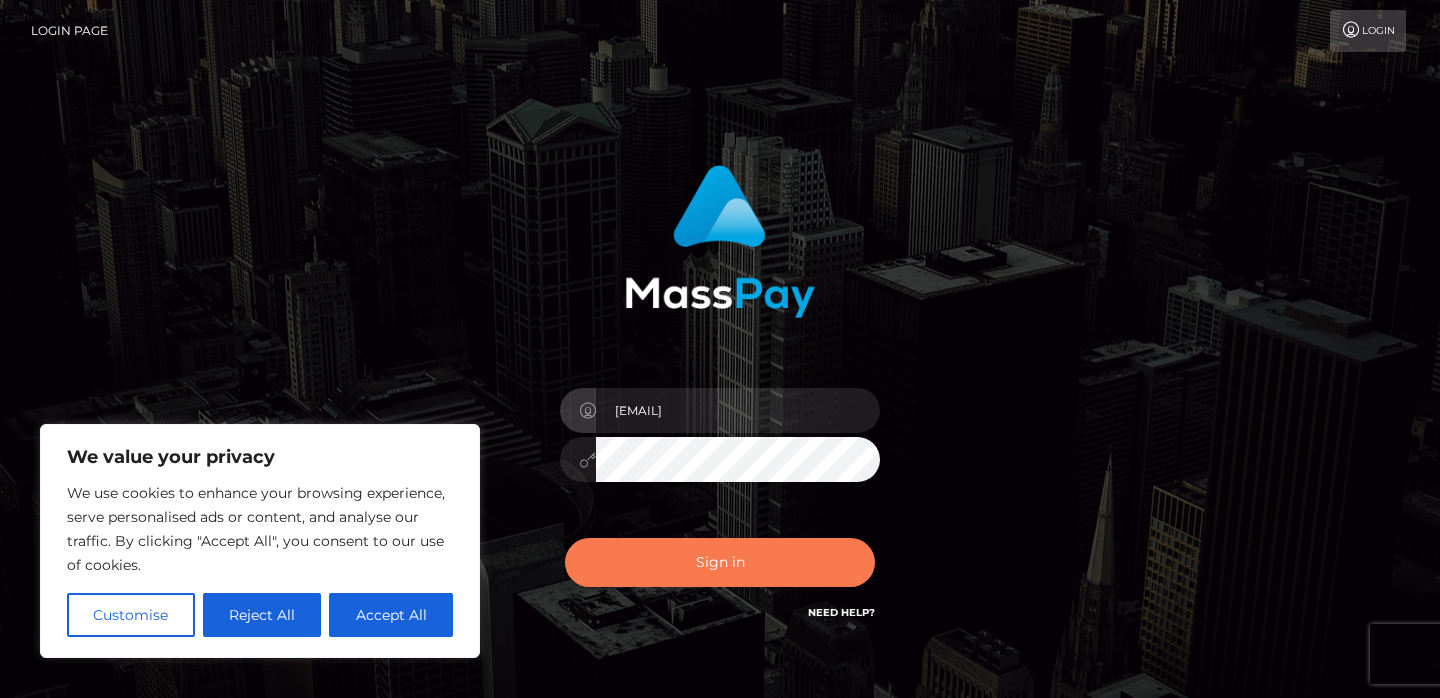 click on "Sign in" at bounding box center (720, 562) 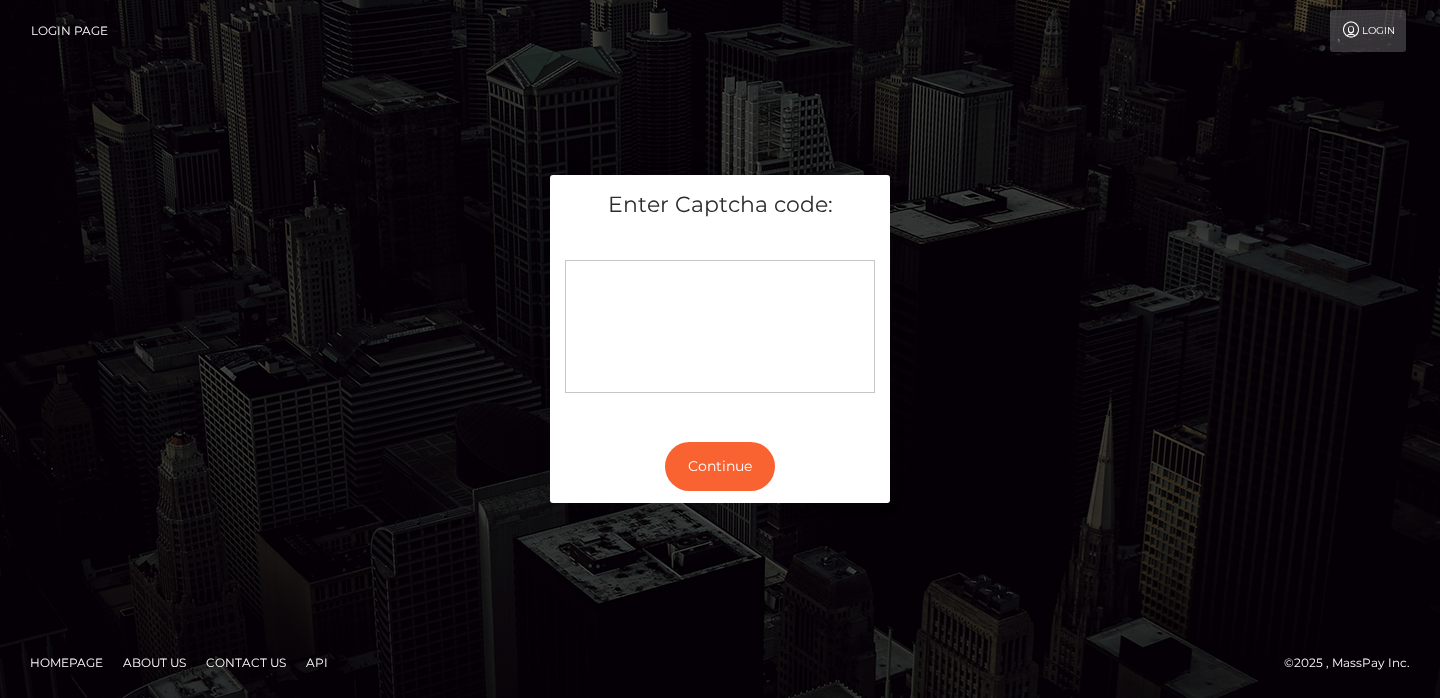 scroll, scrollTop: 0, scrollLeft: 0, axis: both 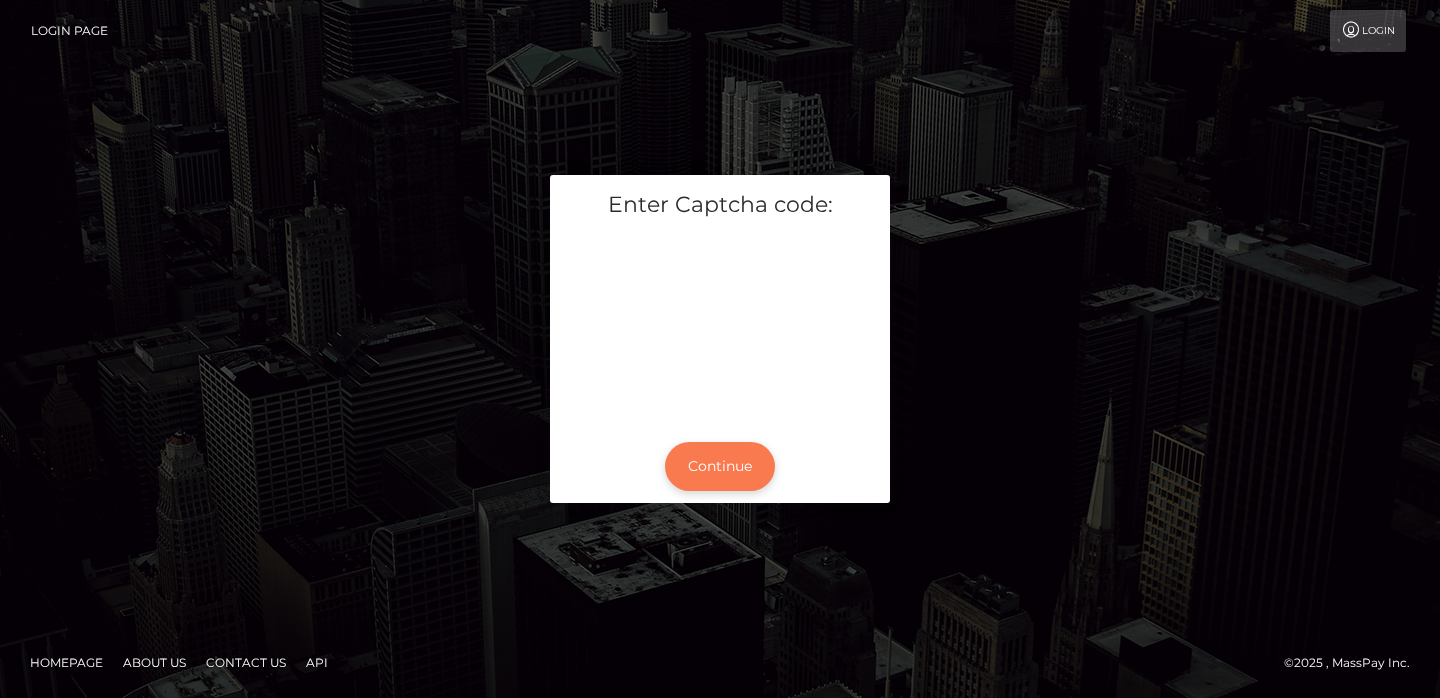 click on "Continue" at bounding box center [720, 466] 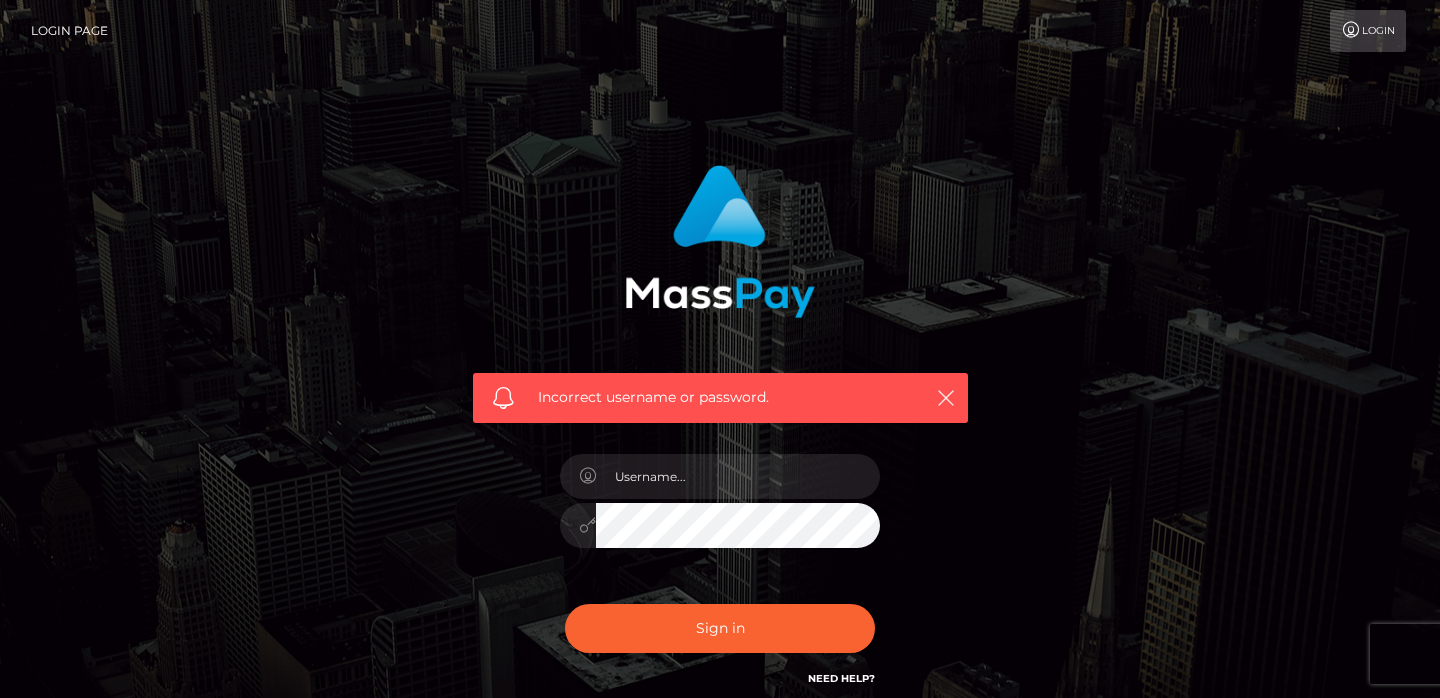 scroll, scrollTop: 0, scrollLeft: 0, axis: both 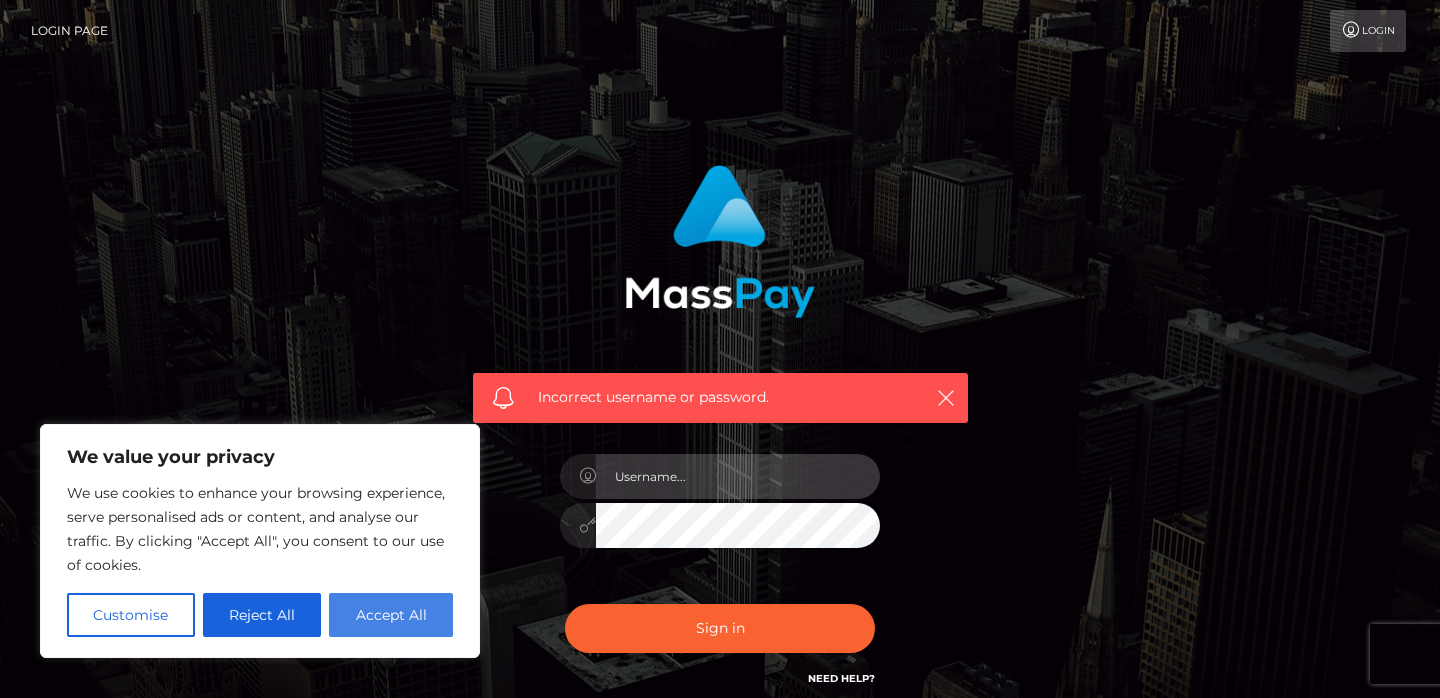 type on "mail@example.com" 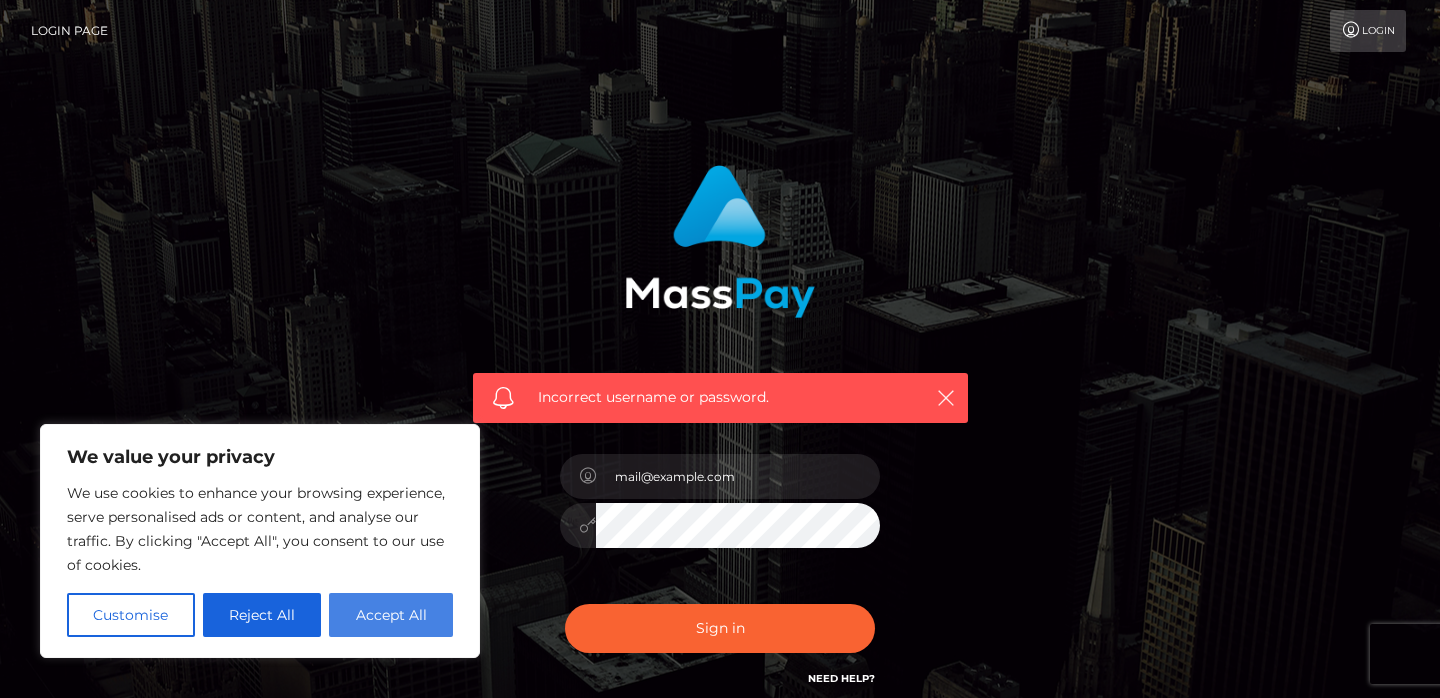 click on "Accept All" at bounding box center [391, 615] 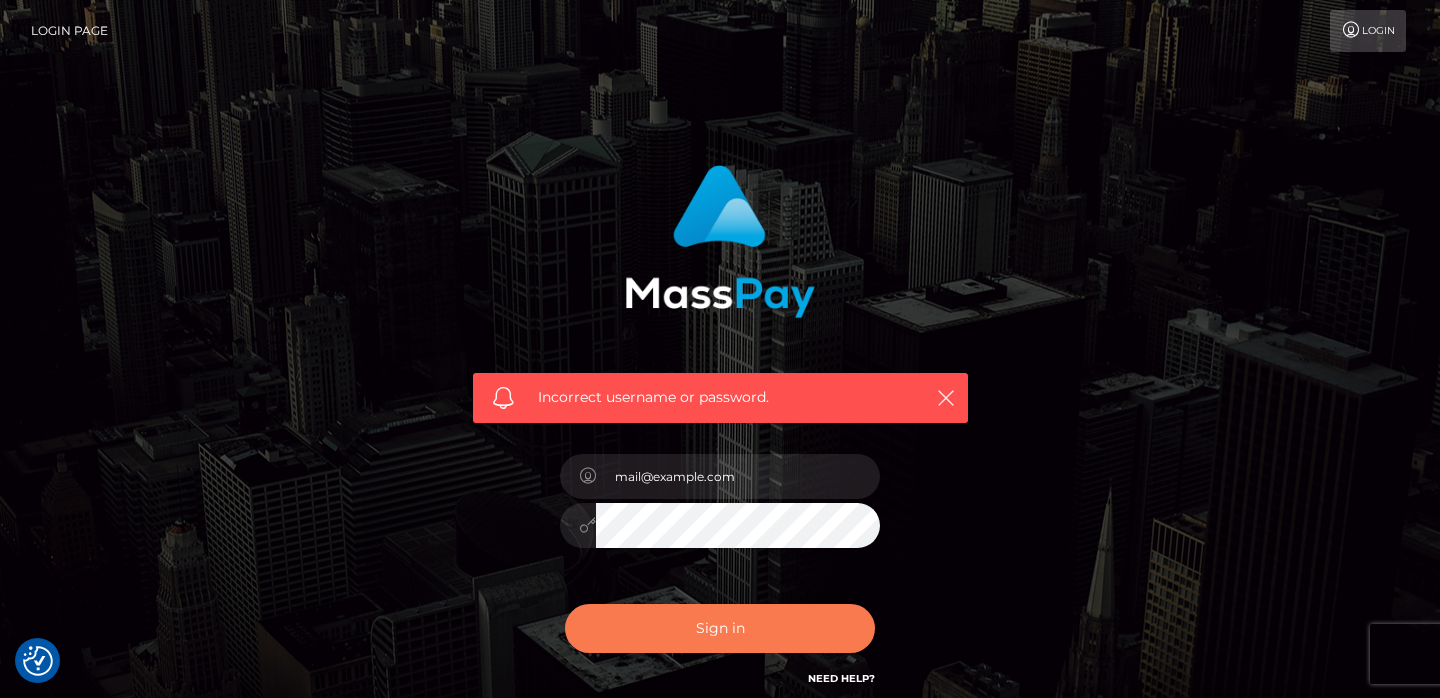 click on "Sign in" at bounding box center [720, 628] 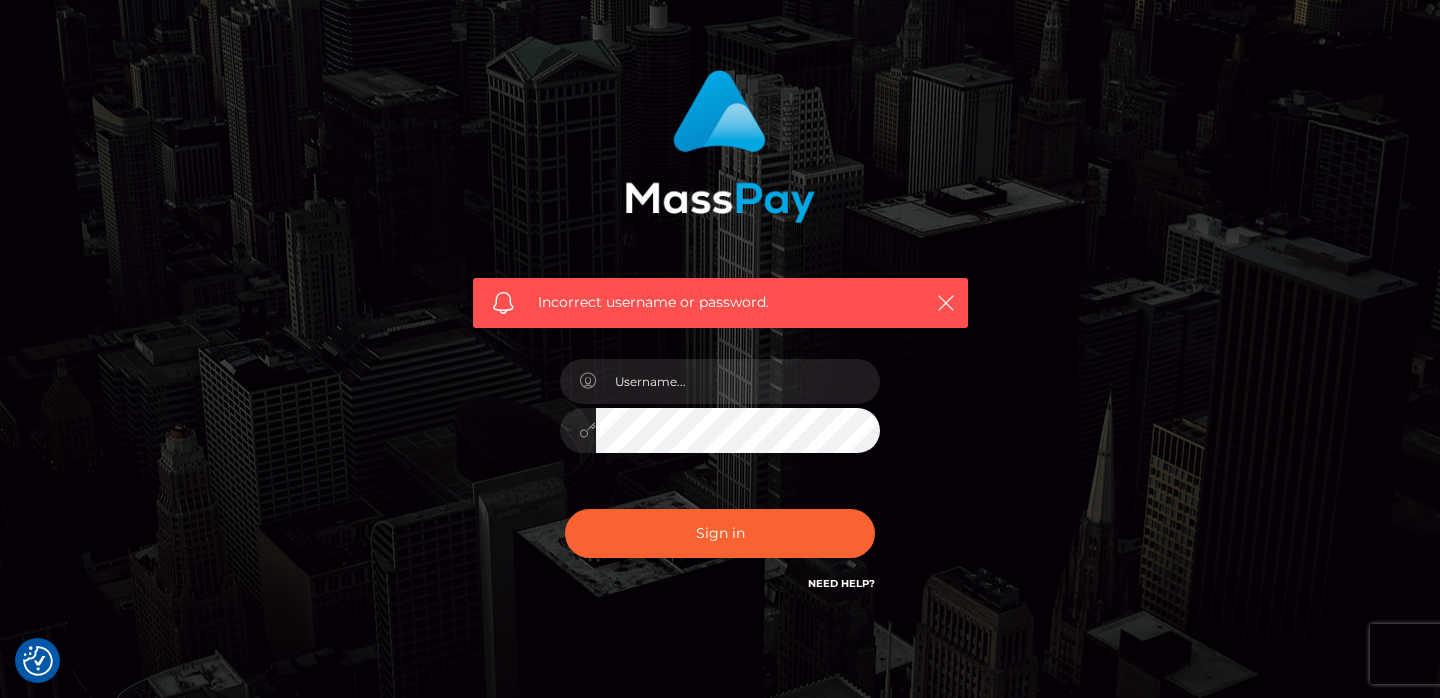 scroll, scrollTop: 97, scrollLeft: 0, axis: vertical 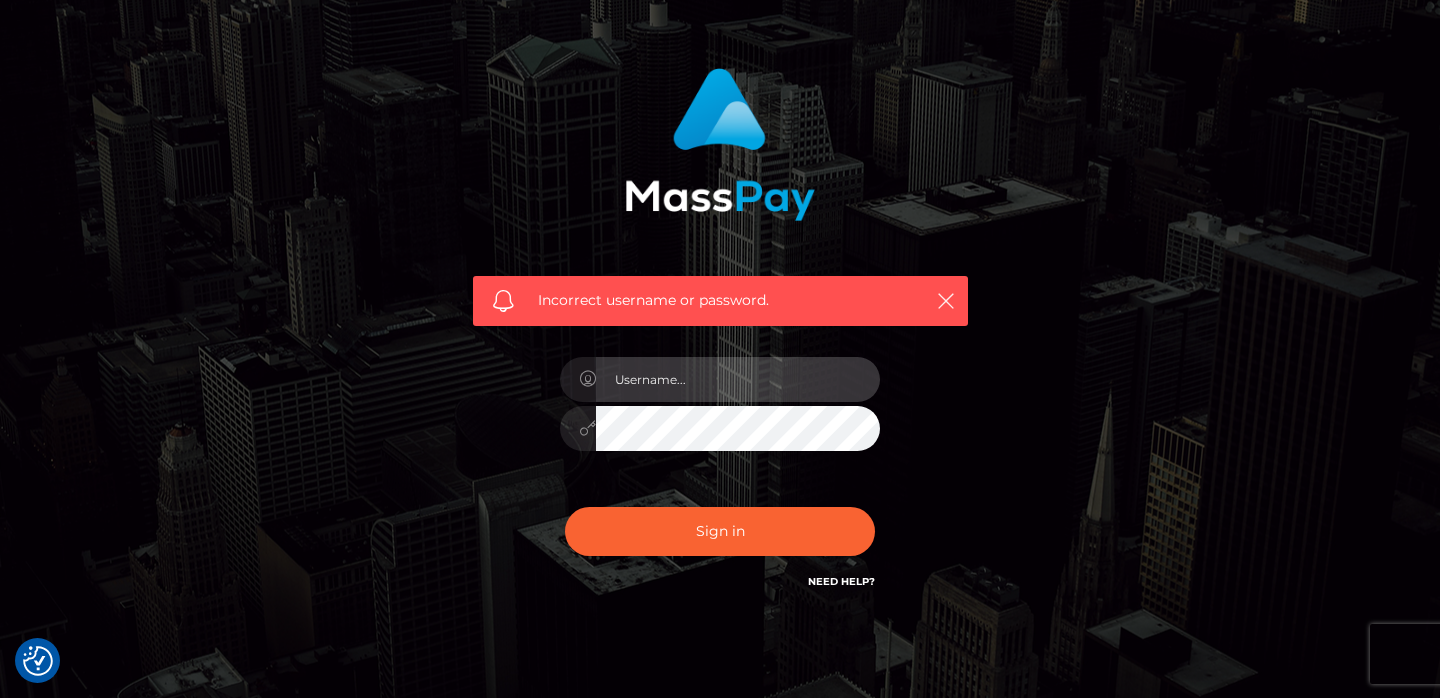 type on "mail@example.com" 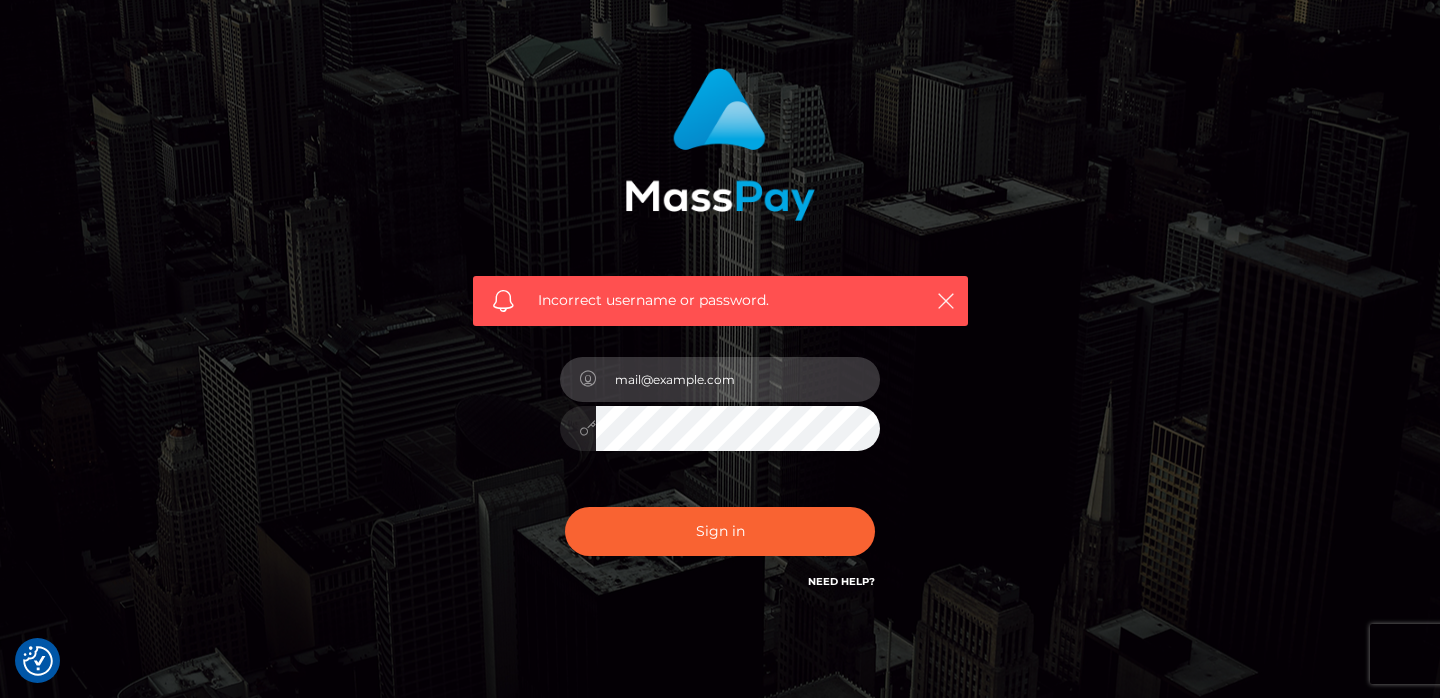 click on "mail@example.com" at bounding box center (738, 379) 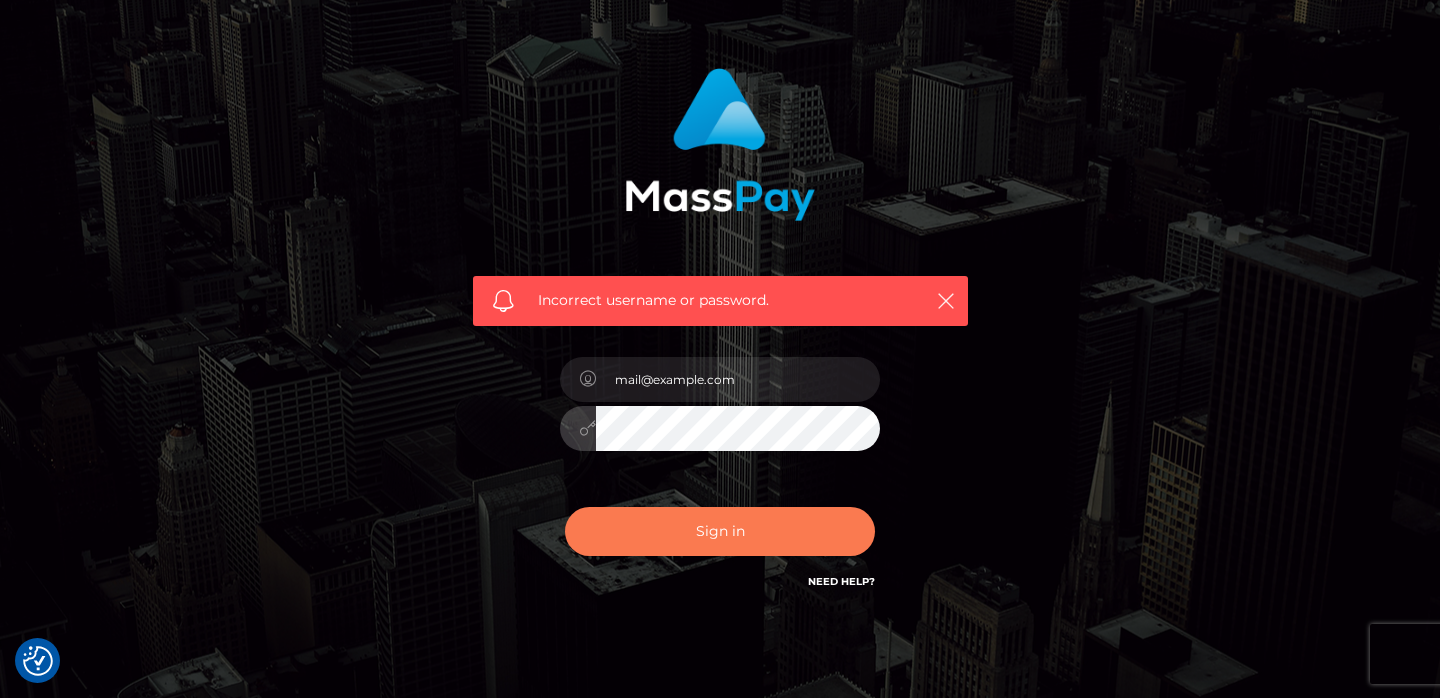 click on "Sign in" at bounding box center [720, 531] 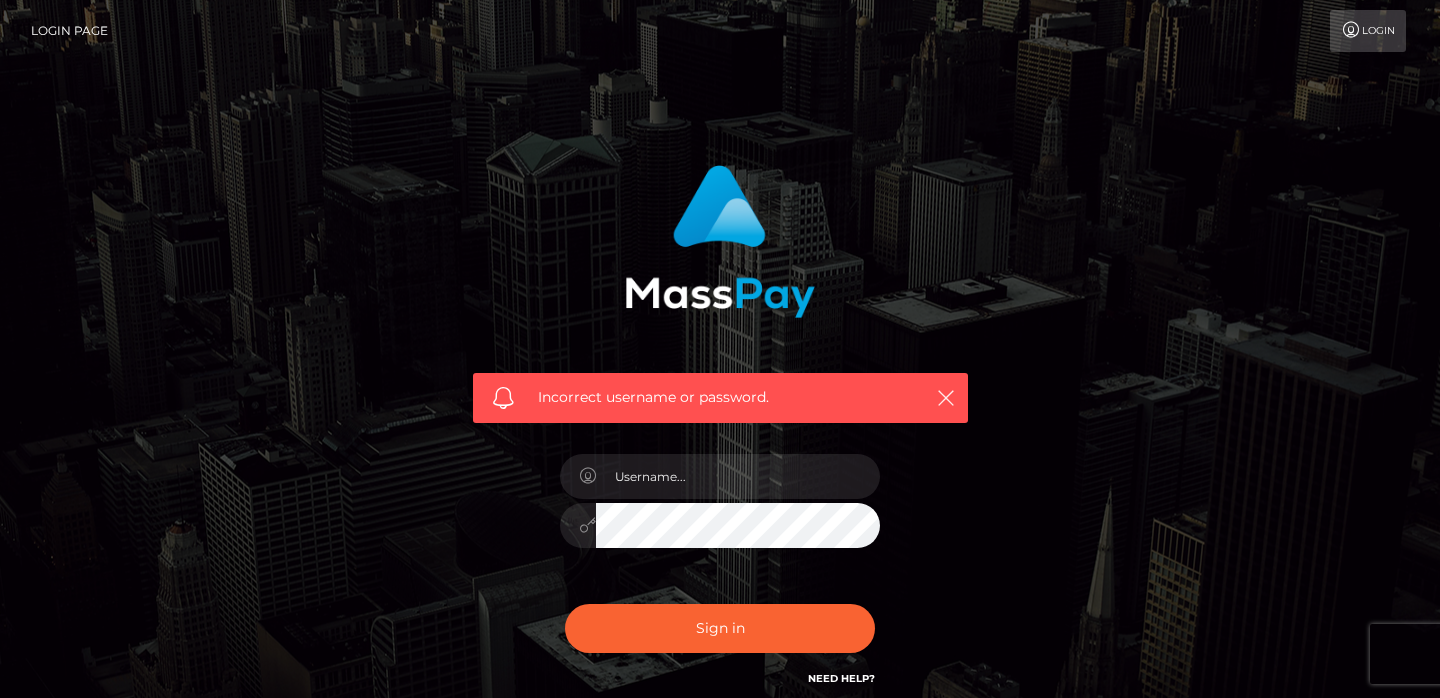 scroll, scrollTop: 0, scrollLeft: 0, axis: both 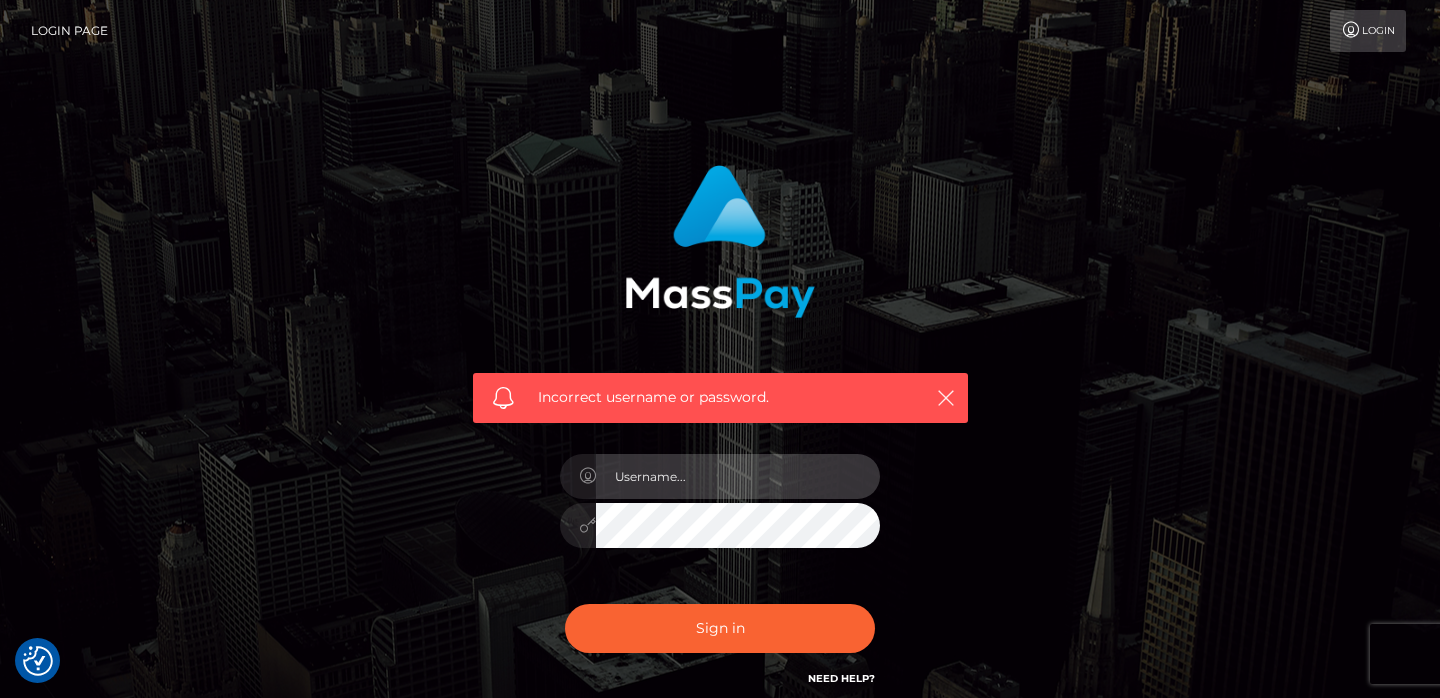 type on "[EMAIL]" 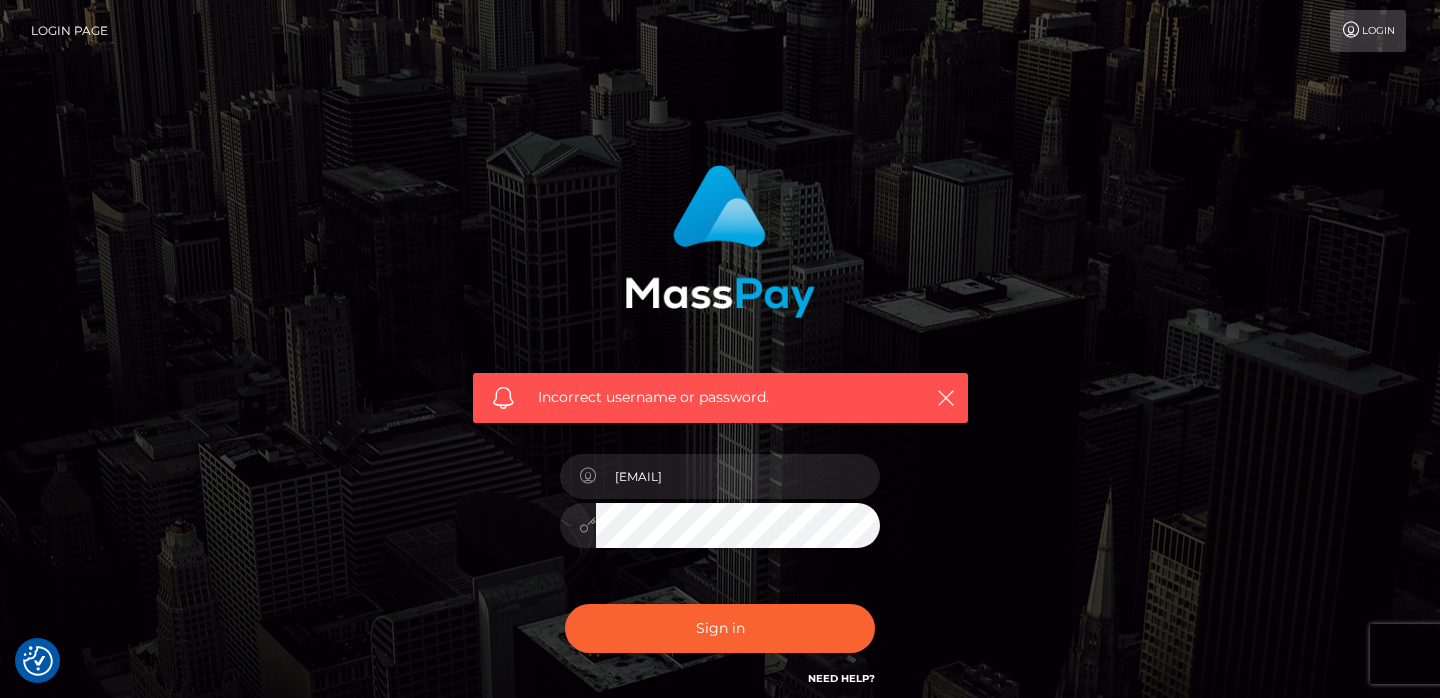 click on "Need
Help?" at bounding box center (841, 678) 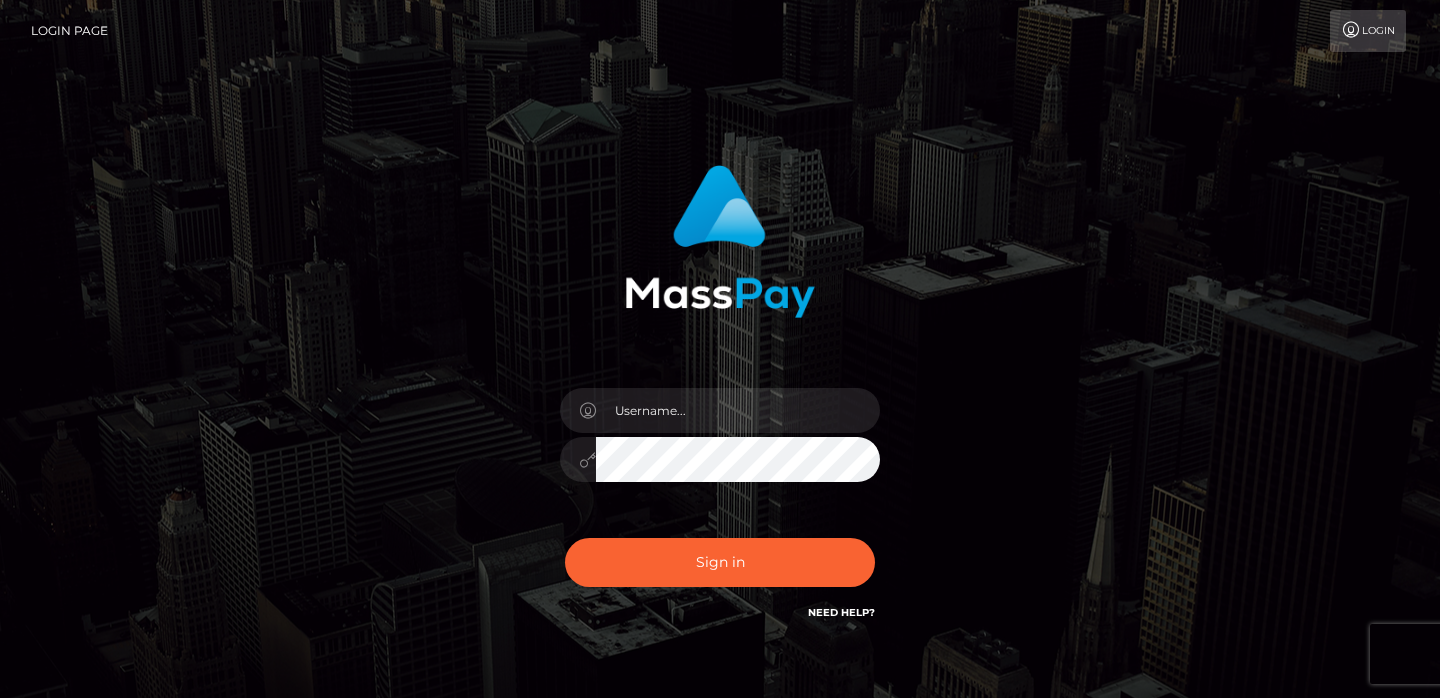 scroll, scrollTop: 0, scrollLeft: 0, axis: both 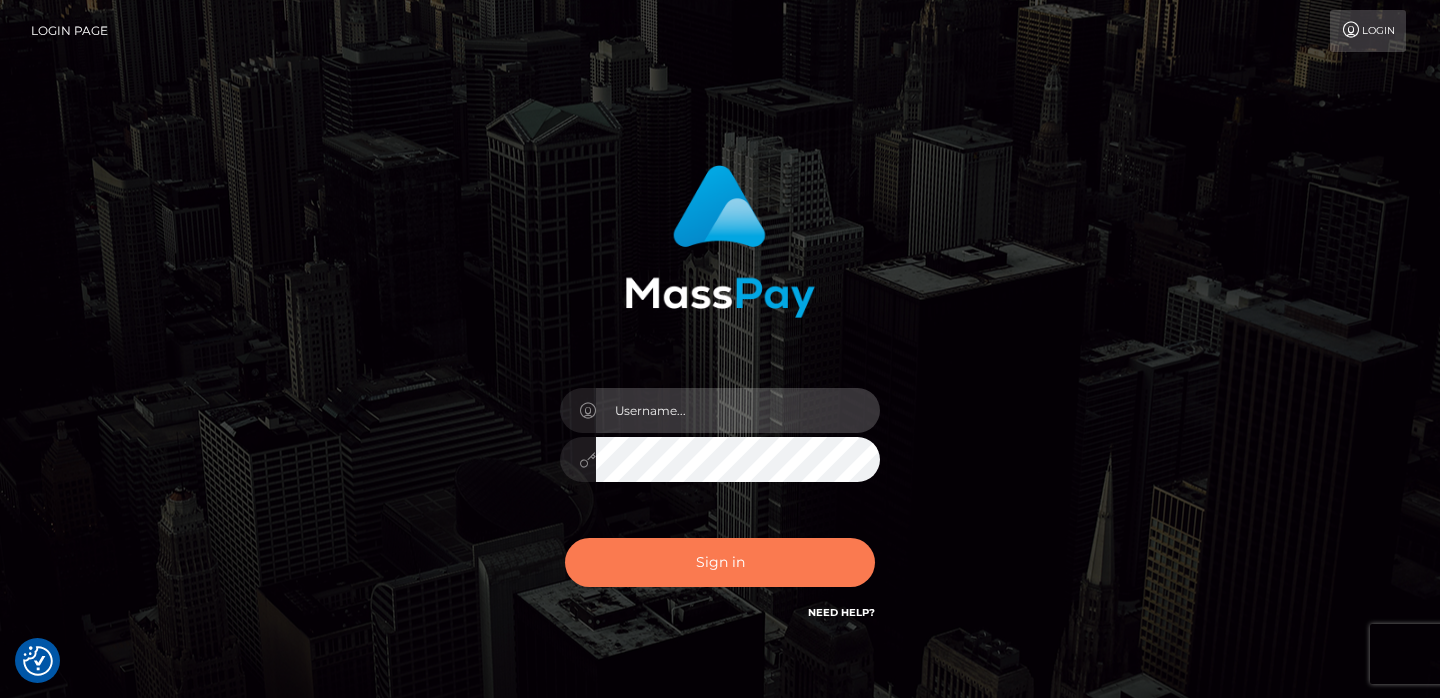 type on "[EMAIL]" 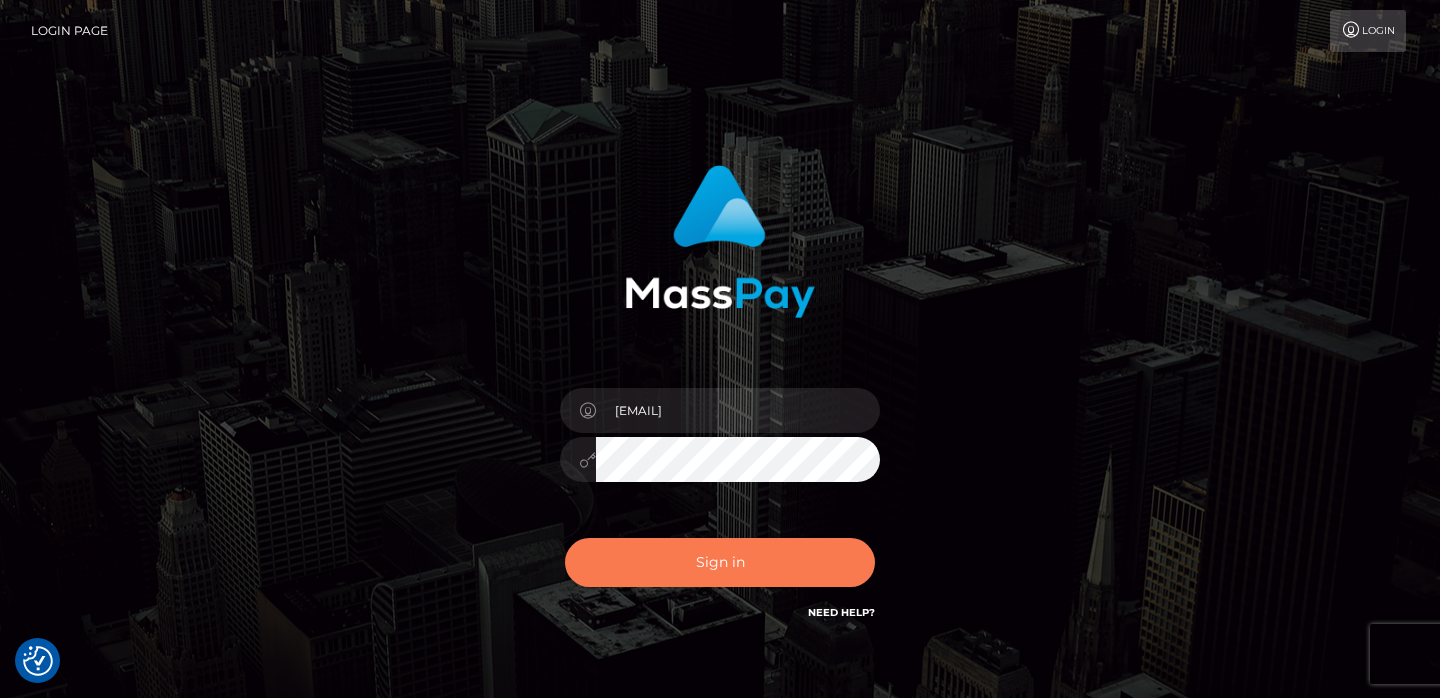 click on "Sign in" at bounding box center (720, 562) 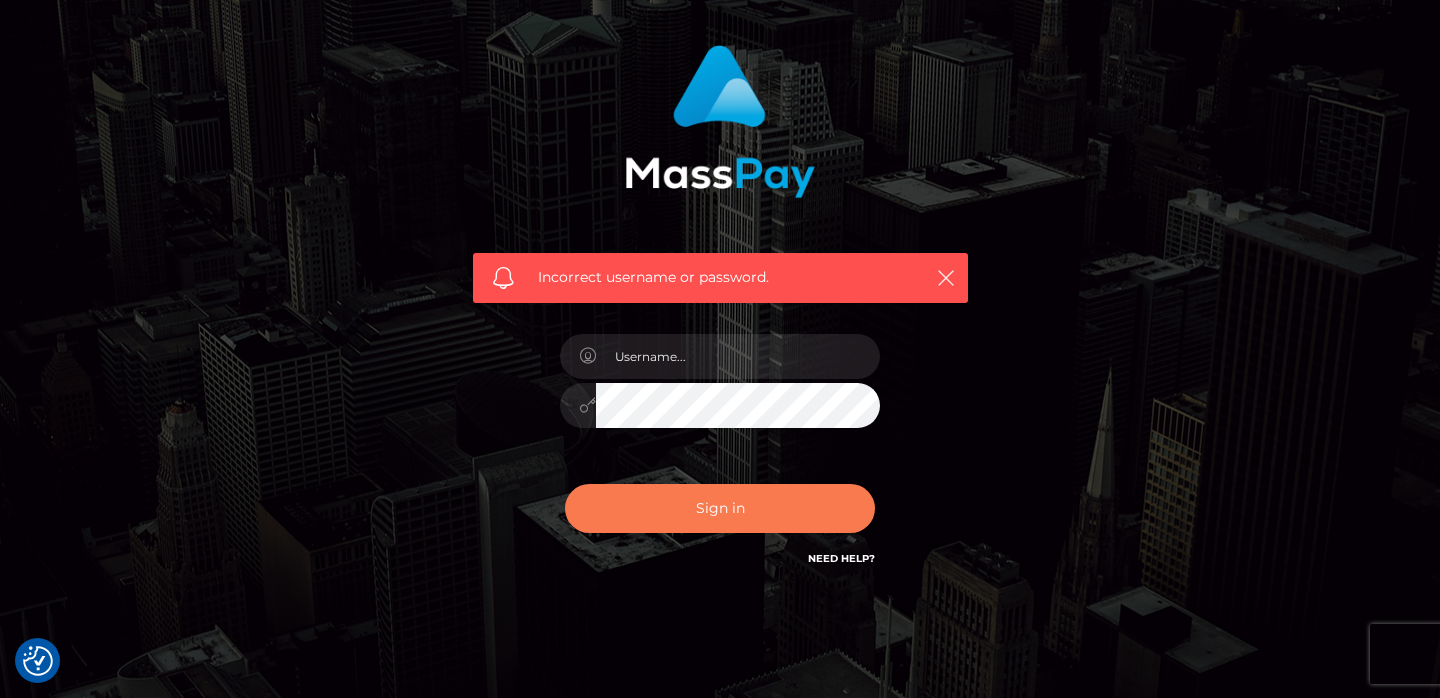 scroll, scrollTop: 130, scrollLeft: 0, axis: vertical 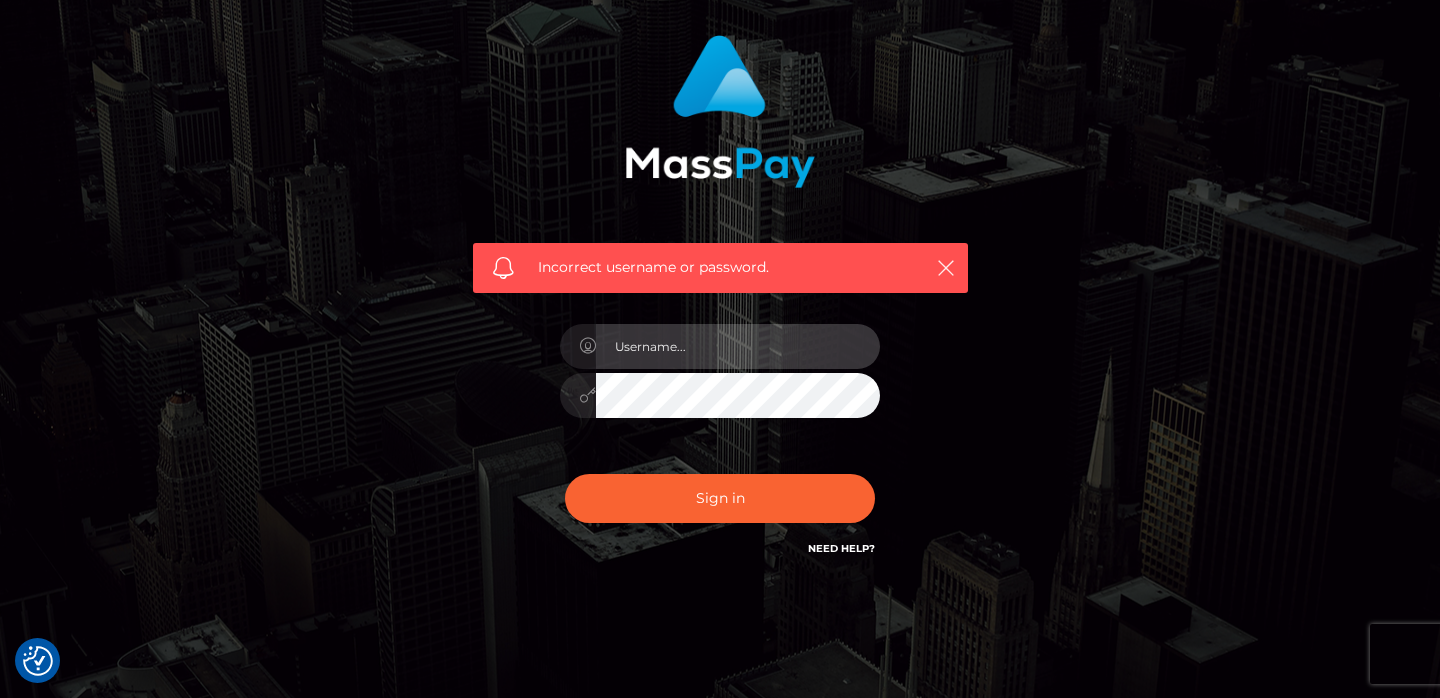 type on "[EMAIL]" 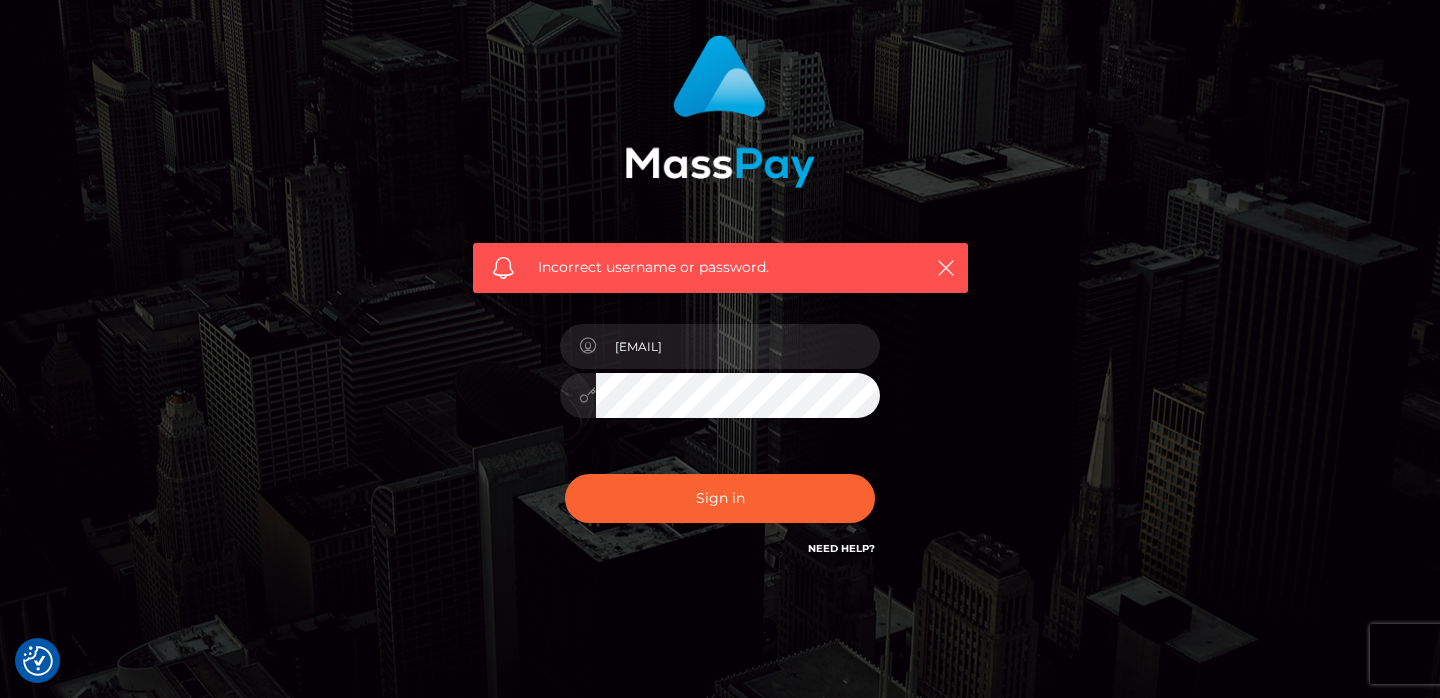 click on "Need
Help?" at bounding box center [841, 548] 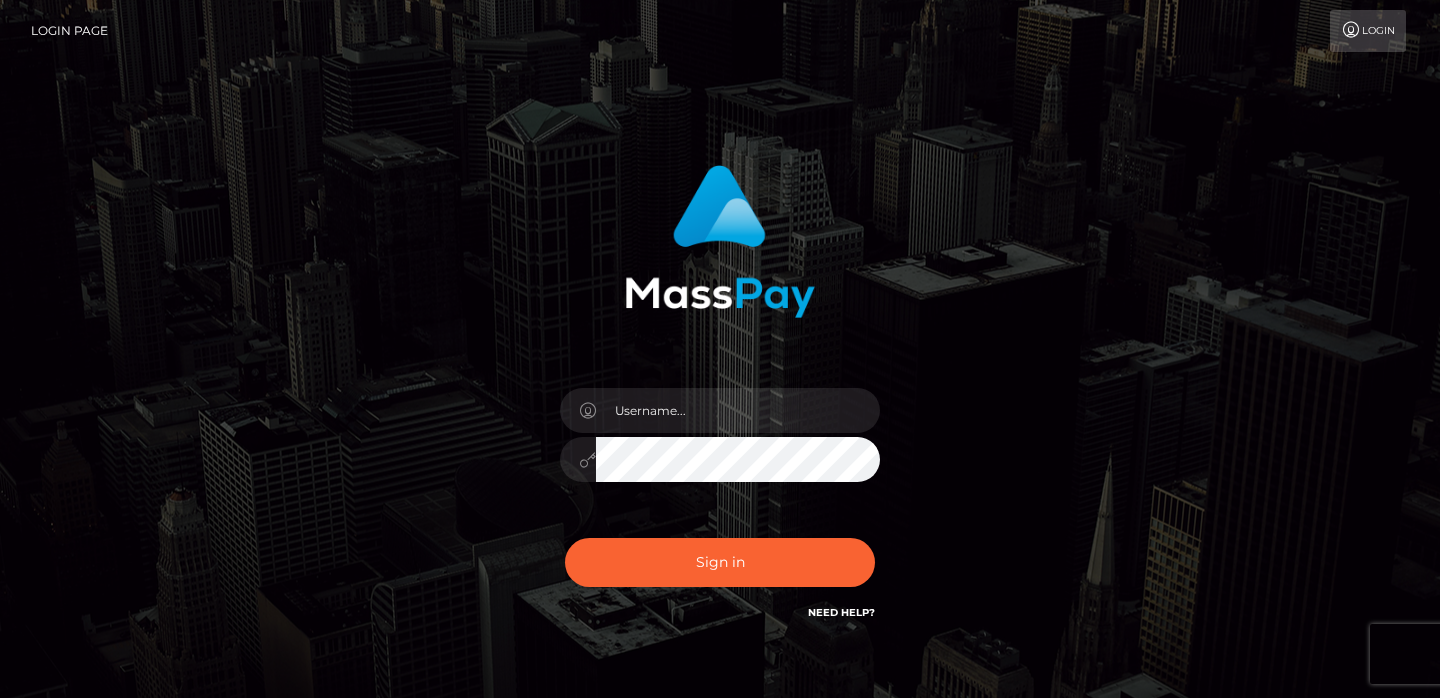 scroll, scrollTop: 0, scrollLeft: 0, axis: both 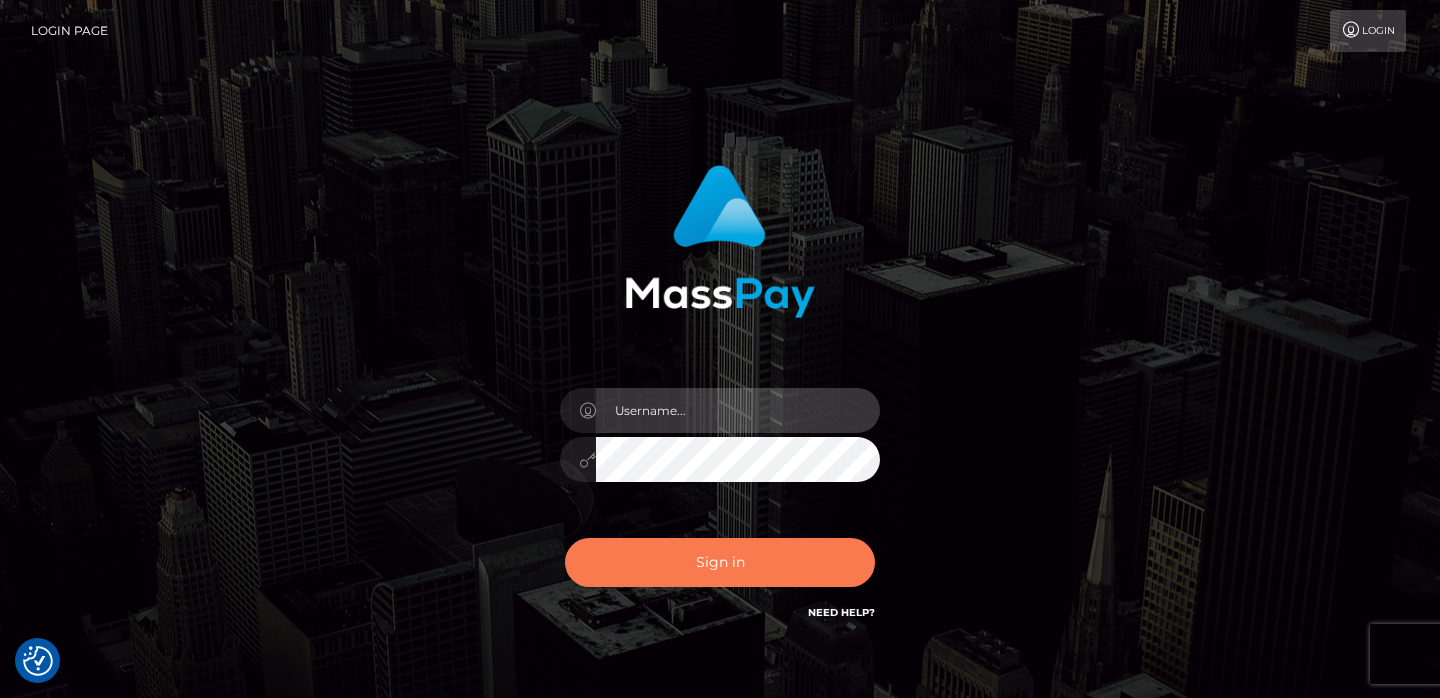 type on "[EMAIL]" 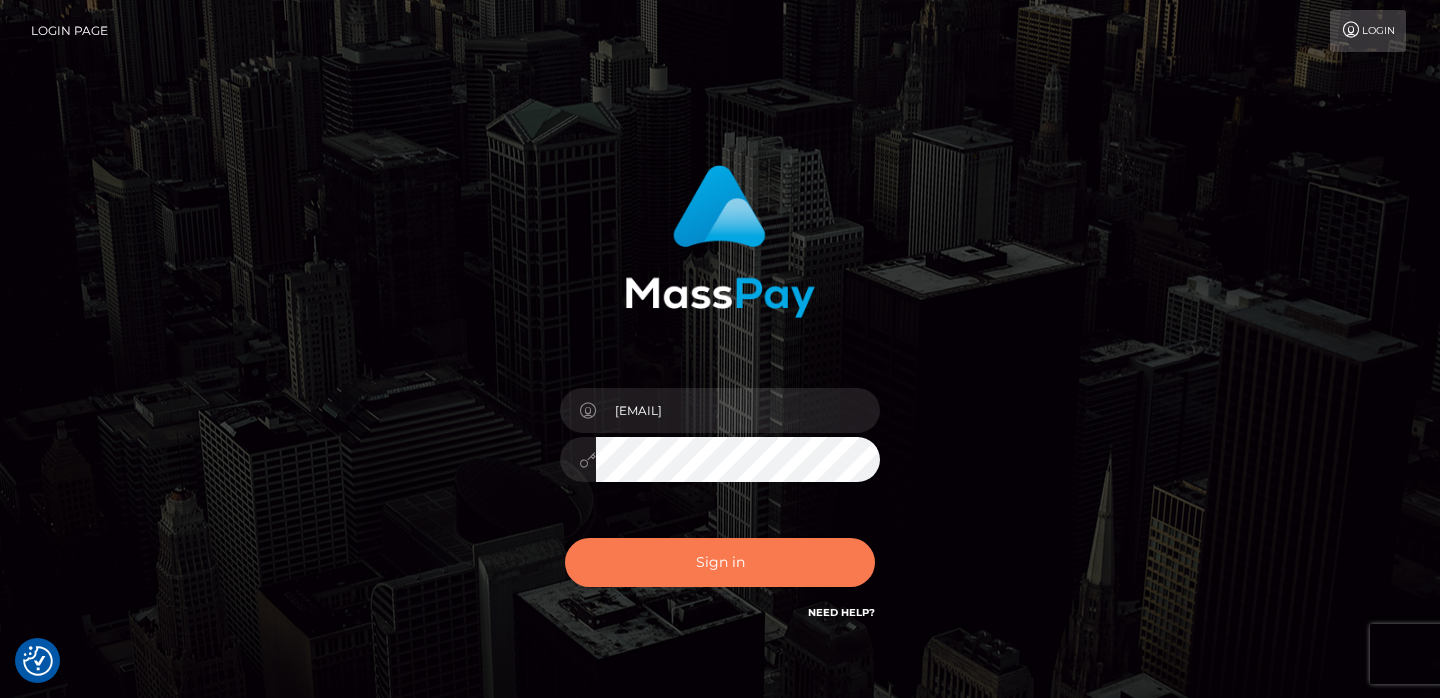 click on "Sign in" at bounding box center [720, 562] 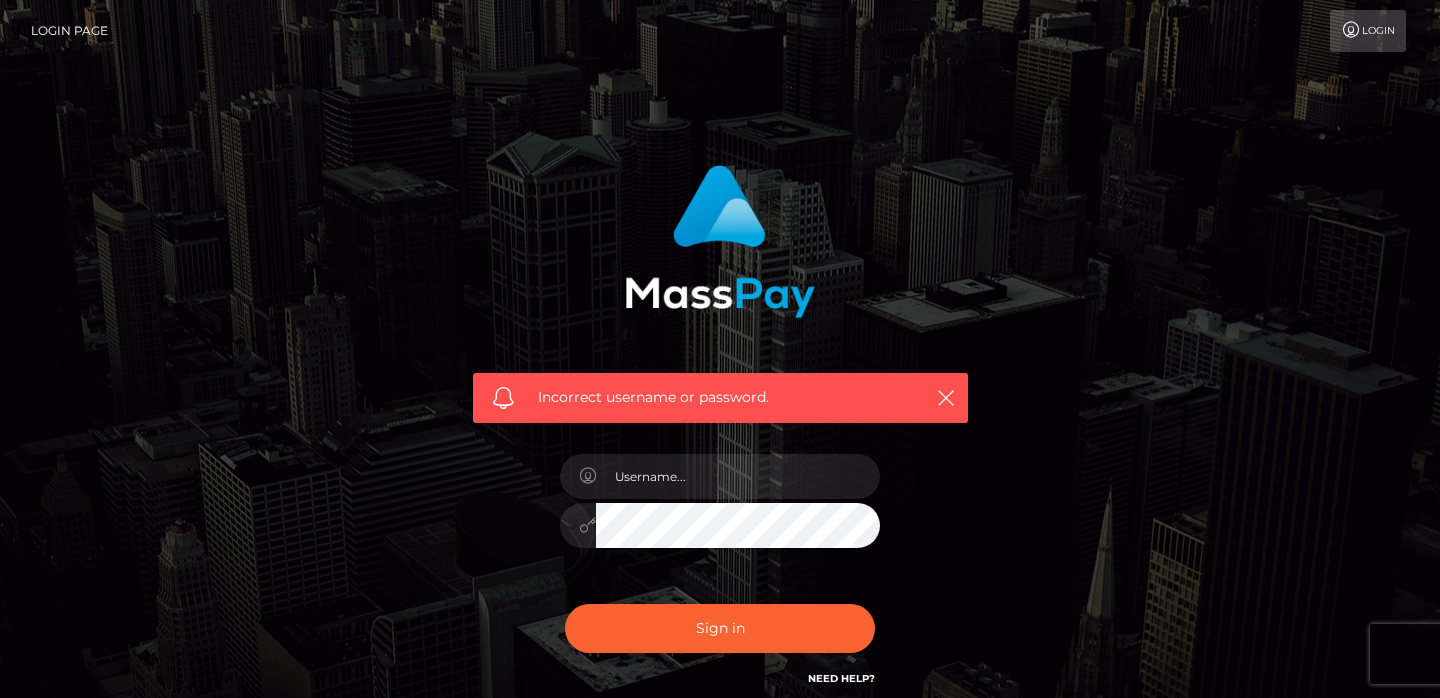 scroll, scrollTop: 0, scrollLeft: 0, axis: both 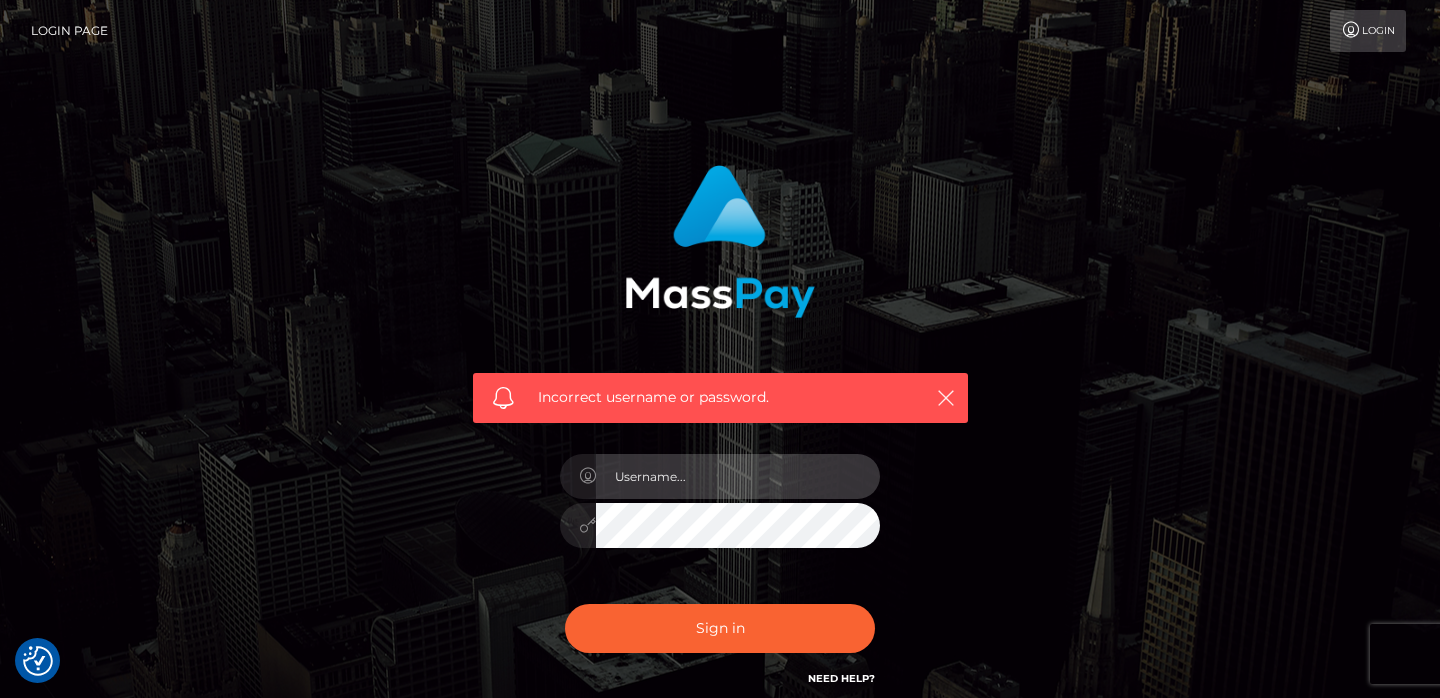 type on "[EMAIL]" 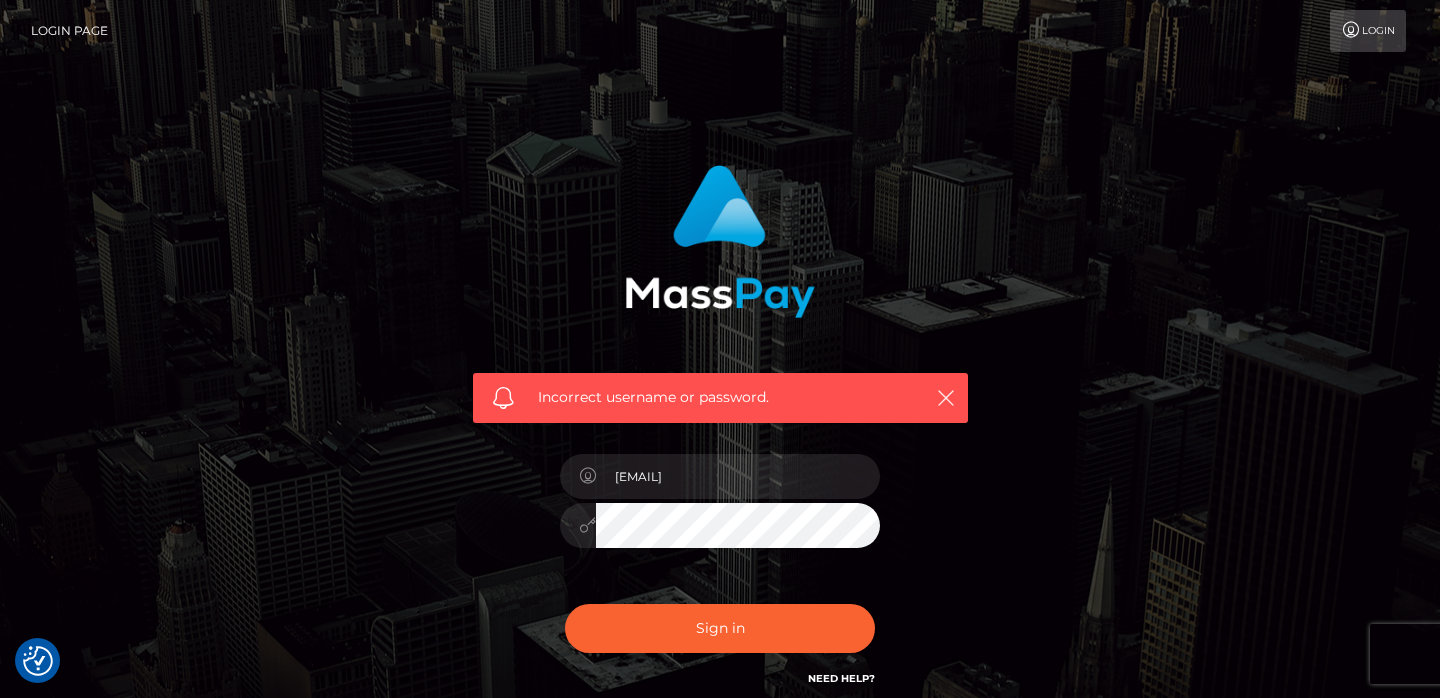 click on "Need
Help?" at bounding box center (841, 678) 